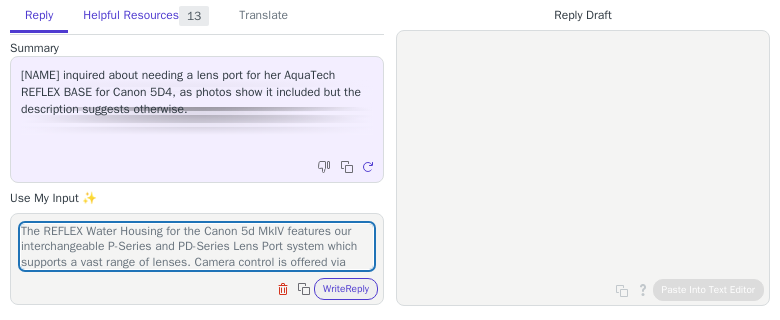 scroll, scrollTop: 0, scrollLeft: 0, axis: both 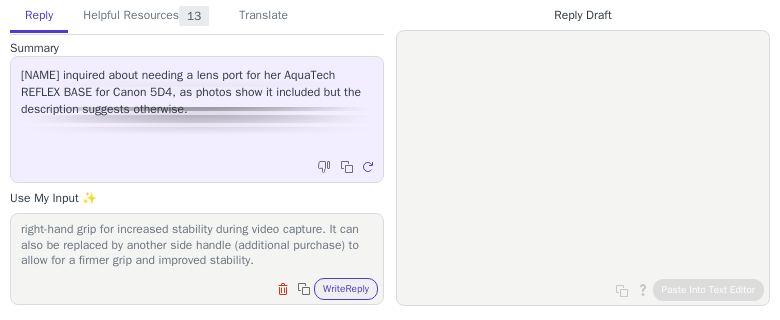 click on "The REFLEX Water Housing for the Canon 5d MkIV features our interchangeable P-Series and PD-Series Lens Port system which supports a vast range of lenses. Camera control is offered via tactile push button and dial controls on the housings backplate, allowing simple and intuitive control over important camera settings. We've added more controls than our previous housings, giving you greater flexibility in the water. The REFLEX is equipped with 2 quick release clips for closing and securing (with safety latches), an ergonomic zoom control, a ¬º‚Äù-20 tripod mounting point, and 2 of our new electronic AF shutter release controls for effortless shooting in either portrait or landscape orientation.
Capturing video? The included palm stopper acts as a comfortable right-hand grip for increased stability during video capture. It can also be replaced by another side handle (additional purchase) to allow for a firmer grip and improved stability." at bounding box center [197, 246] 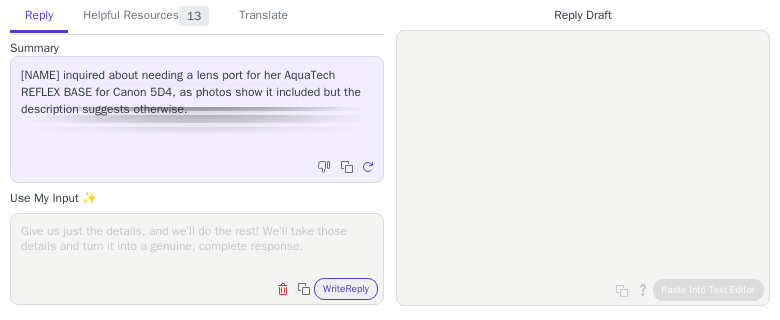 scroll, scrollTop: 0, scrollLeft: 0, axis: both 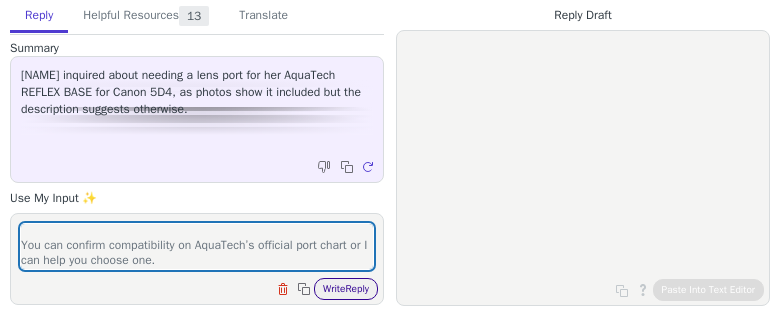 click on "Write  Reply" at bounding box center (346, 289) 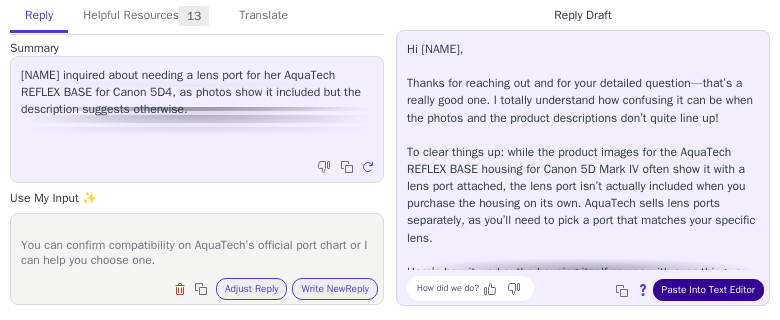 click on "Paste Into Text Editor" at bounding box center [708, 290] 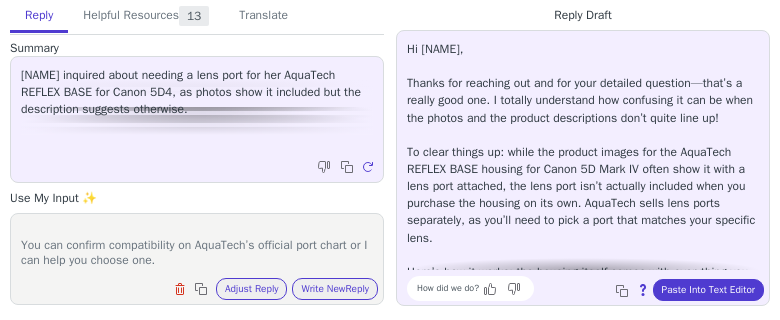 click on "While the AquaTech REFLEX Base for Canon 5D Mark IV might appear in photos with a lens port attached, the lens port is not included by default with the housing. AquaTech usually sells their ports separately, as the correct port depends on the specific lens you're using.
🔍 What you need to know:
The main housing (REFLEX Base) comes with the backplate, controls, and body shell.
To actually shoot in water, you’ll need to attach a compatible AquaTech lens port, matched to your lens.
AquaTech’s ports are interchangeable, so this gives you flexibility if you switch between different lenses like a 24–70mm or a prime.
✅ Next Steps:
Check which lens you'll be using most frequently with the 5D4 in the housing.
Then select the appropriate AquaTech P-Series or LP-Series port that matches your lens model.
You can confirm compatibility on AquaTech’s official port chart or I can help you choose one." at bounding box center [197, 246] 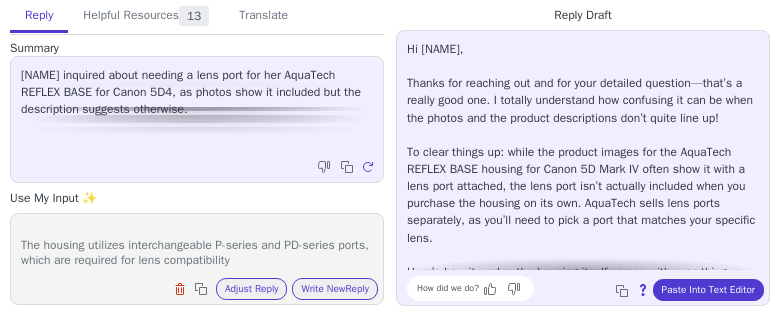 scroll, scrollTop: 78, scrollLeft: 0, axis: vertical 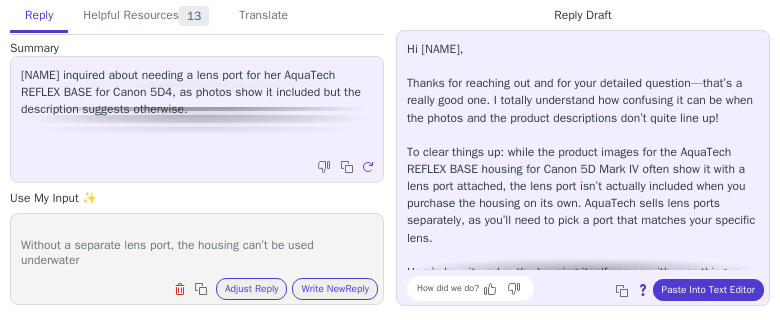 type on "The AquaTech REFLEX Base housing for Canon 5D Mark IV is just the body shell—it does not include a lens port. The product page and official documentation both clearly state:
The housing utilizes interchangeable P-series and PD-series ports, which are required for lens compatibility
Without a separate lens port, the housing can’t be used underwater" 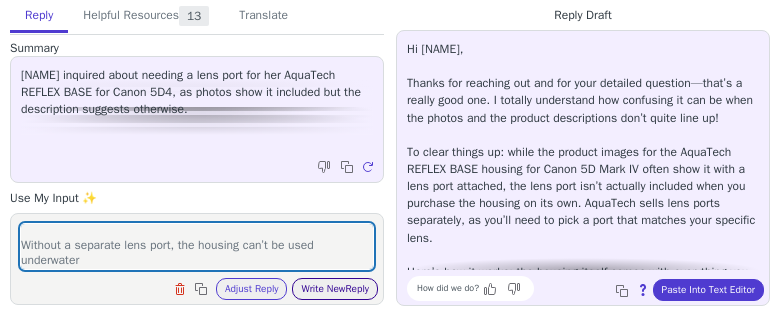 click on "Write New  Reply" at bounding box center [335, 289] 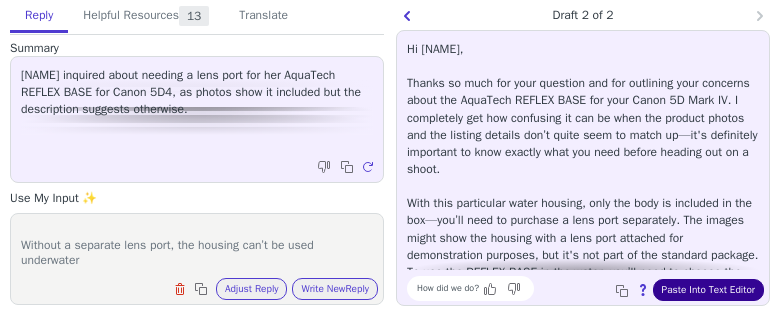 click on "Paste Into Text Editor" at bounding box center (708, 290) 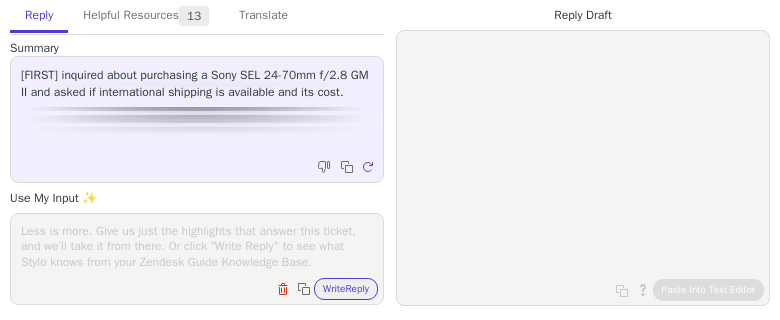 scroll, scrollTop: 0, scrollLeft: 0, axis: both 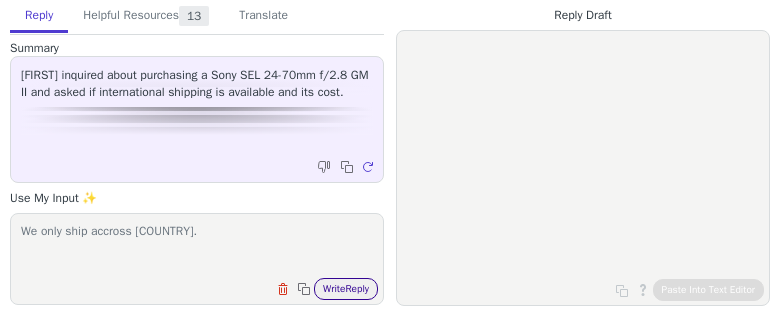 type on "We only ship accross AU." 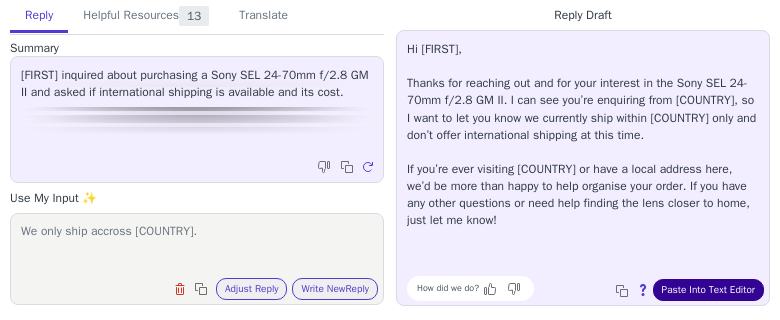click on "Paste Into Text Editor" at bounding box center [708, 290] 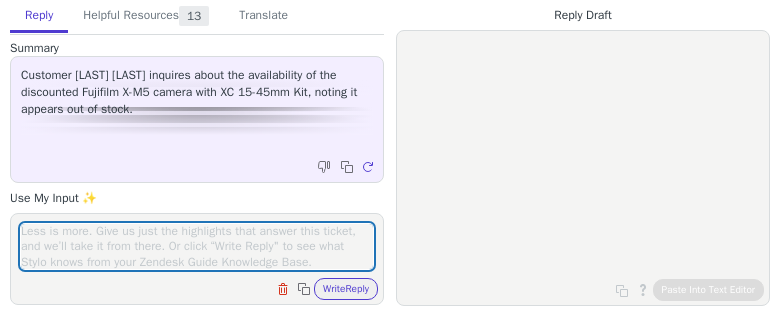 scroll, scrollTop: 0, scrollLeft: 0, axis: both 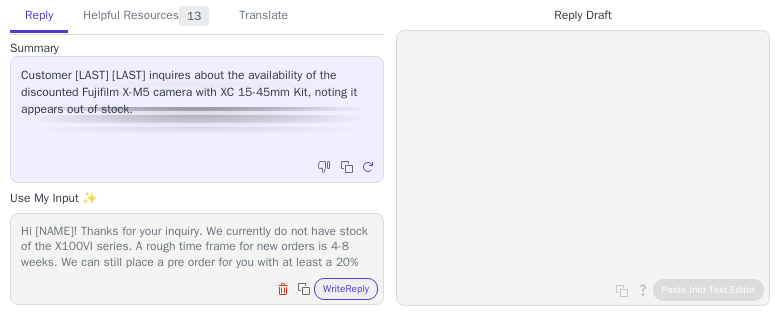 click on "Hi Name! Thanks for your inquiry. We currently do not have stock of the X100VI series. A rough time frame for new orders is 4-8 weeks. We can still place a pre order for you with at least a 20% deposit. Let us know if you have any other questions, we will be happy to help!" at bounding box center (197, 246) 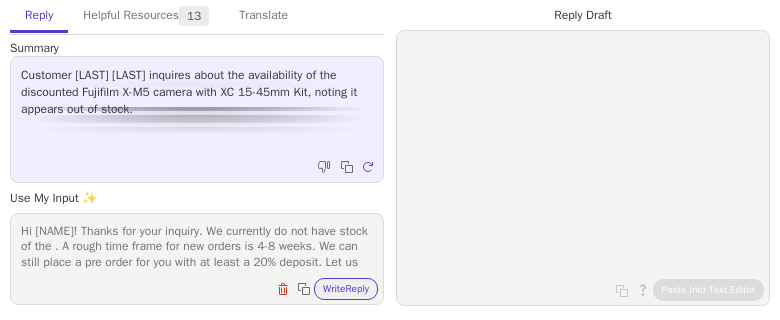 paste on "Fujifilm X-M5 with XC 15-45mm Kit" 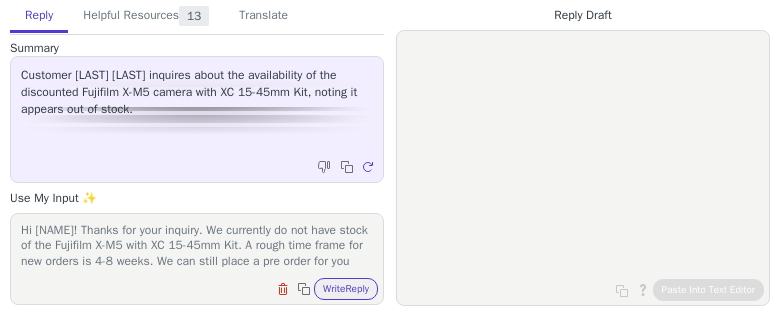 scroll, scrollTop: 0, scrollLeft: 0, axis: both 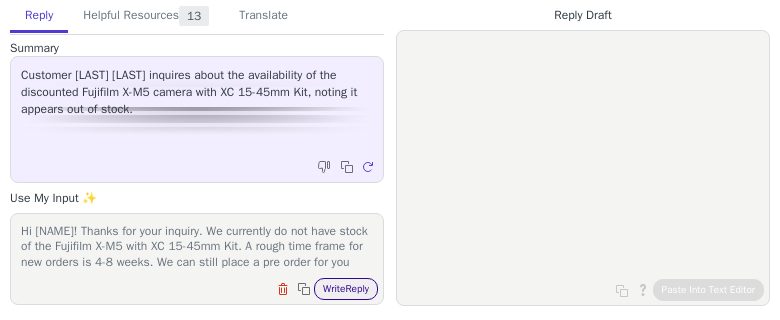 type on "Hi Name! Thanks for your inquiry. We currently do not have stock of the Fujifilm X-M5 with XC 15-45mm Kit. A rough time frame for new orders is 4-8 weeks. We can still place a pre order for you with at least a 20% deposit. Let us know if you have any other questions, we will be happy to help!" 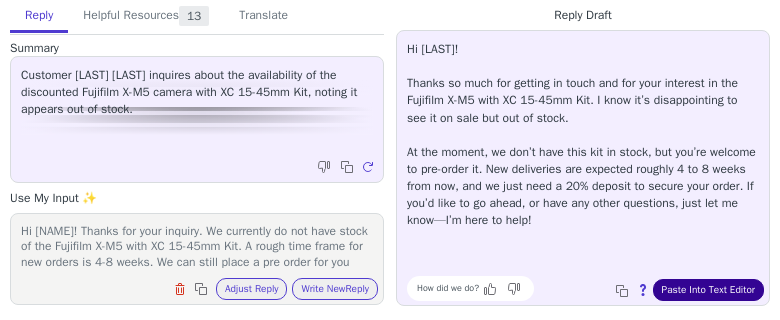 click on "Paste Into Text Editor" at bounding box center [708, 290] 